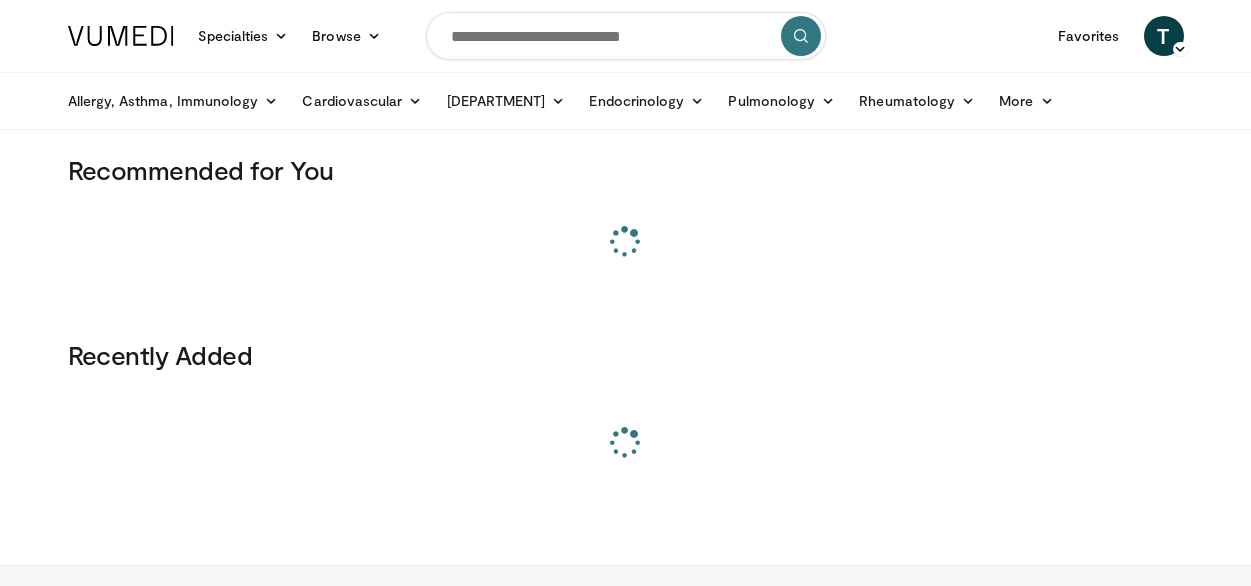 scroll, scrollTop: 0, scrollLeft: 0, axis: both 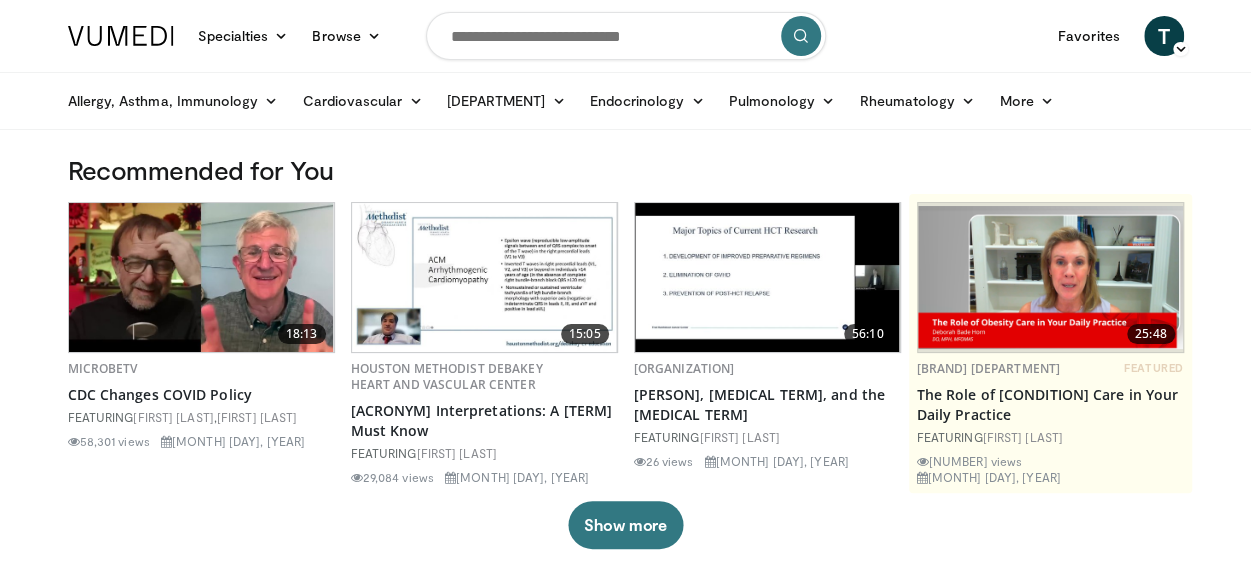 click at bounding box center [626, 36] 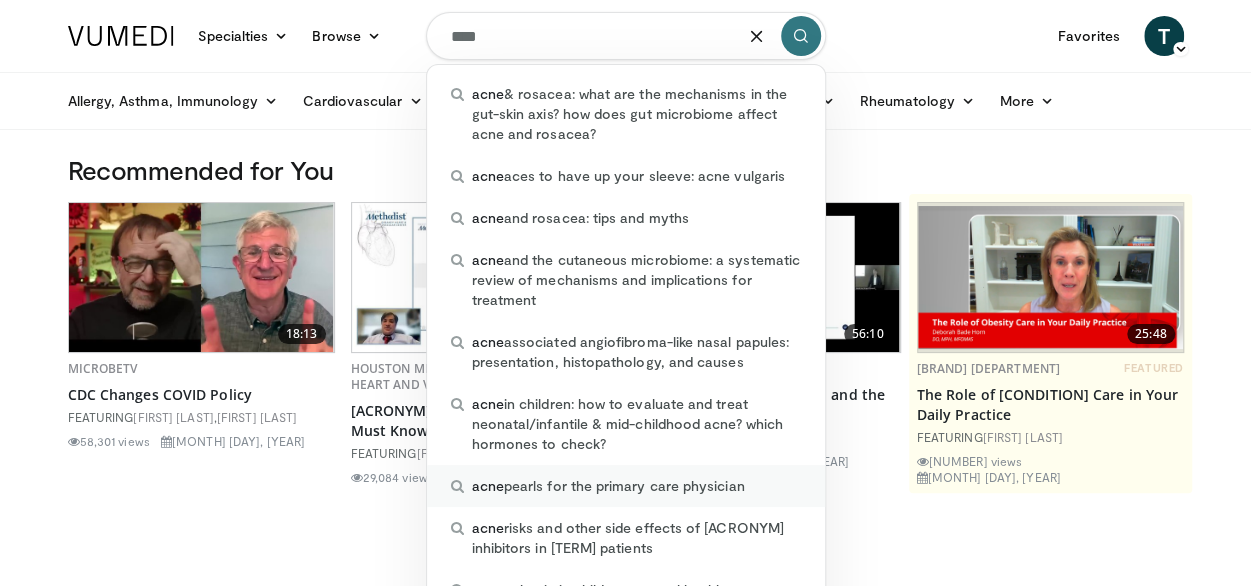 type on "****" 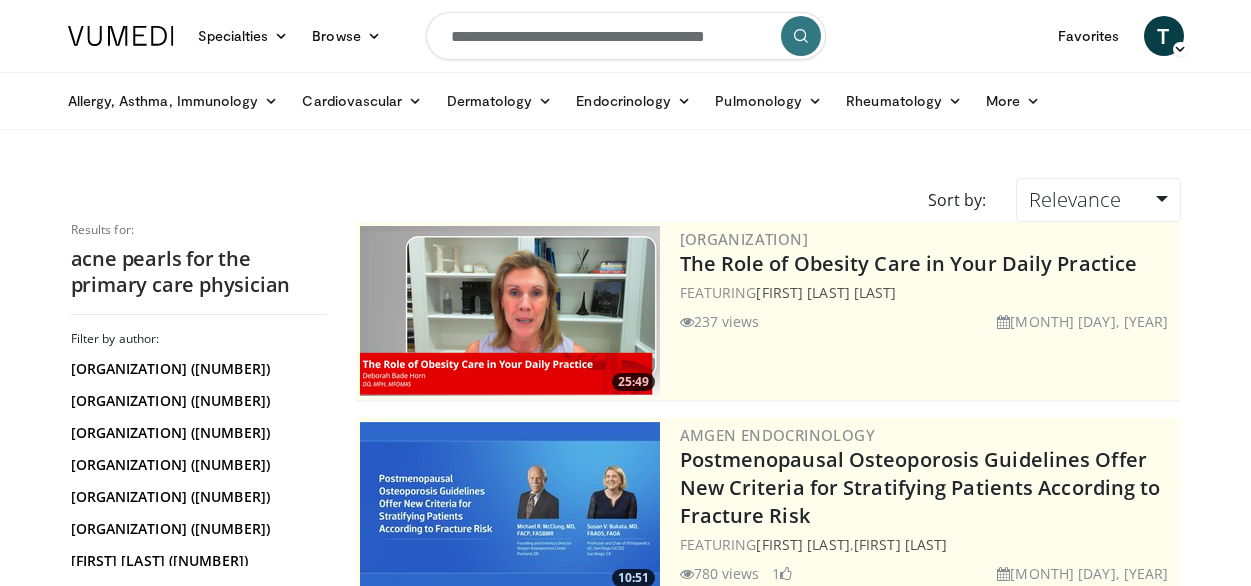 scroll, scrollTop: 0, scrollLeft: 0, axis: both 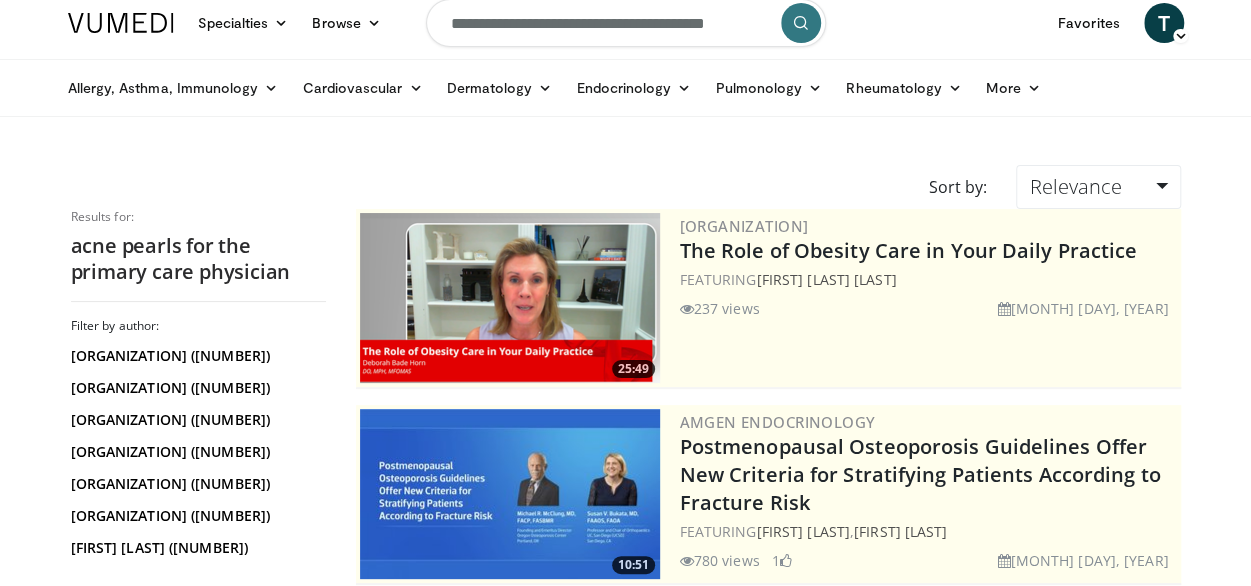 click on "**********" at bounding box center [626, 23] 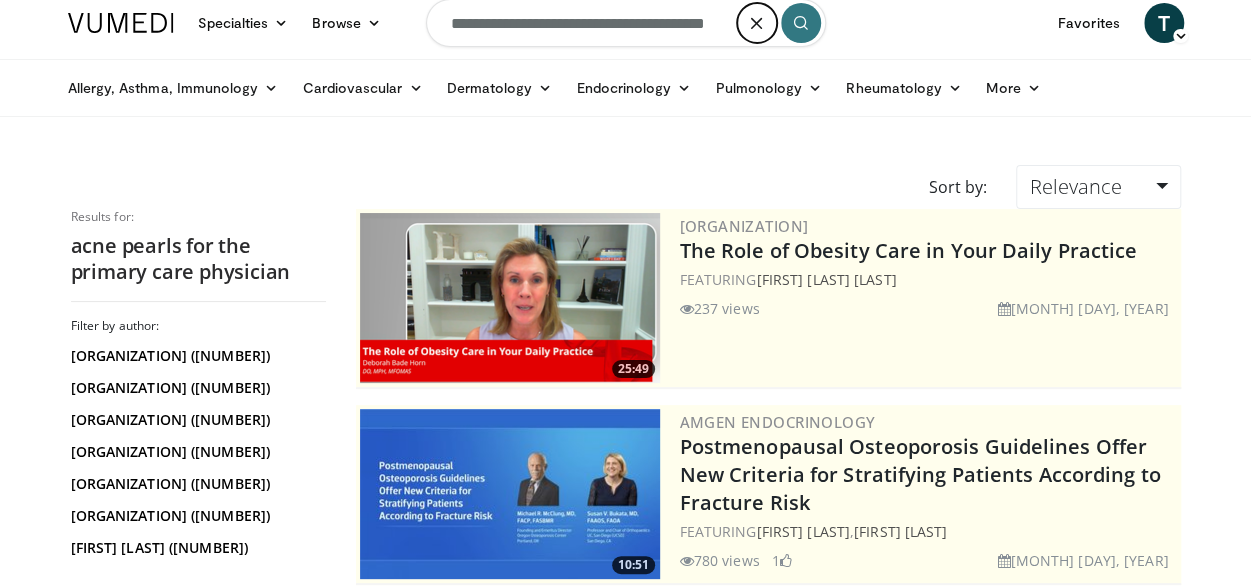 drag, startPoint x: 755, startPoint y: 27, endPoint x: 756, endPoint y: 17, distance: 10.049875 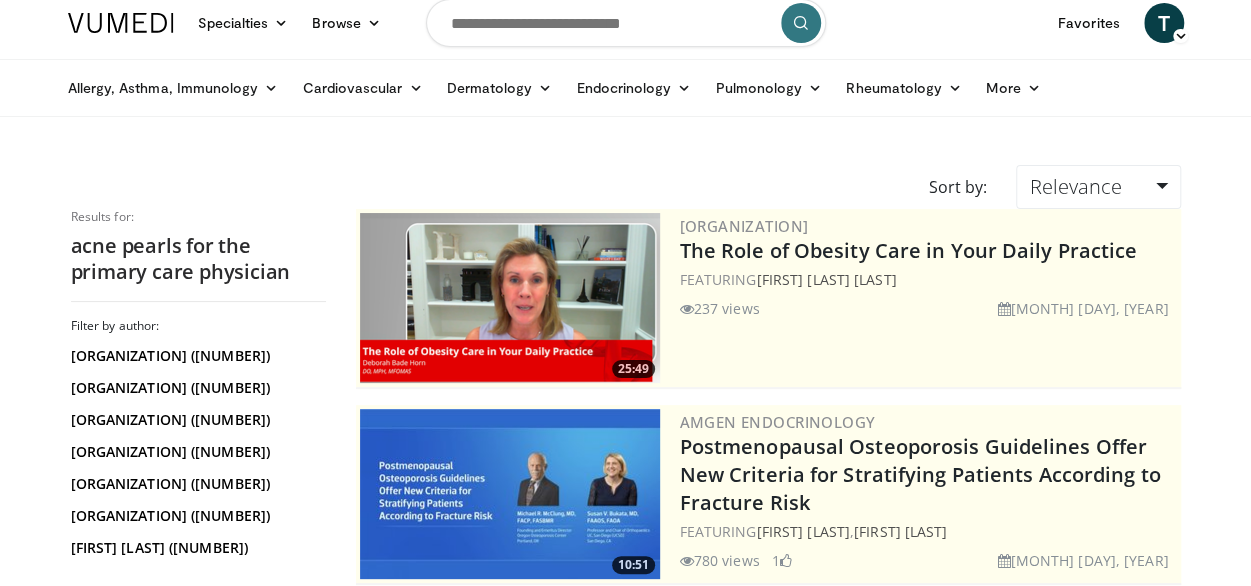 scroll, scrollTop: 12, scrollLeft: 0, axis: vertical 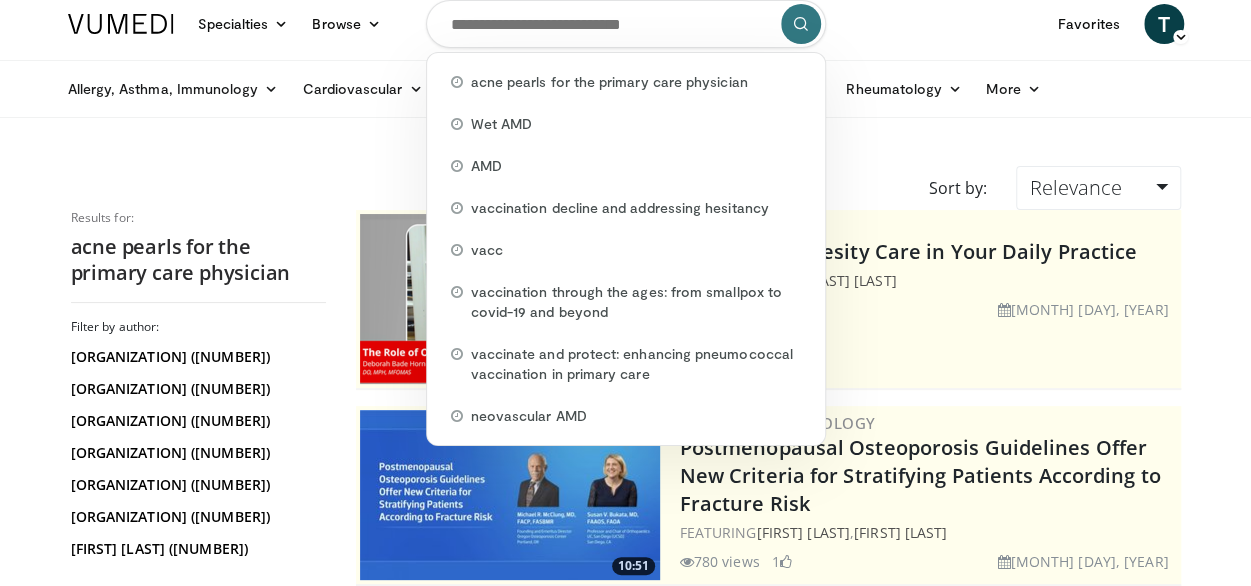 click at bounding box center (626, 24) 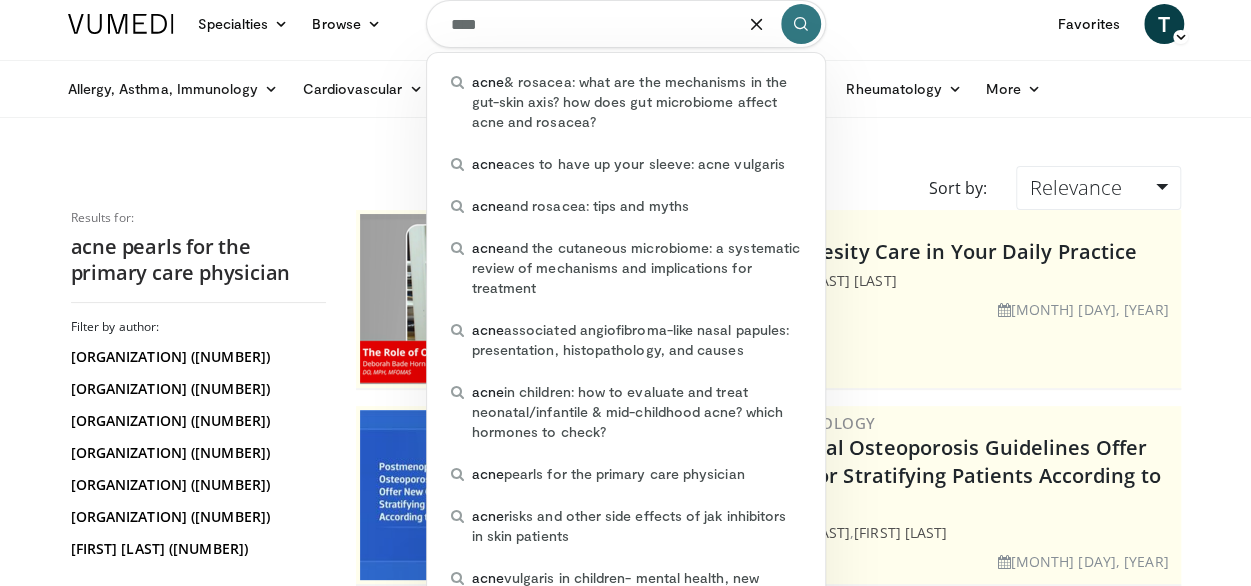 type on "****" 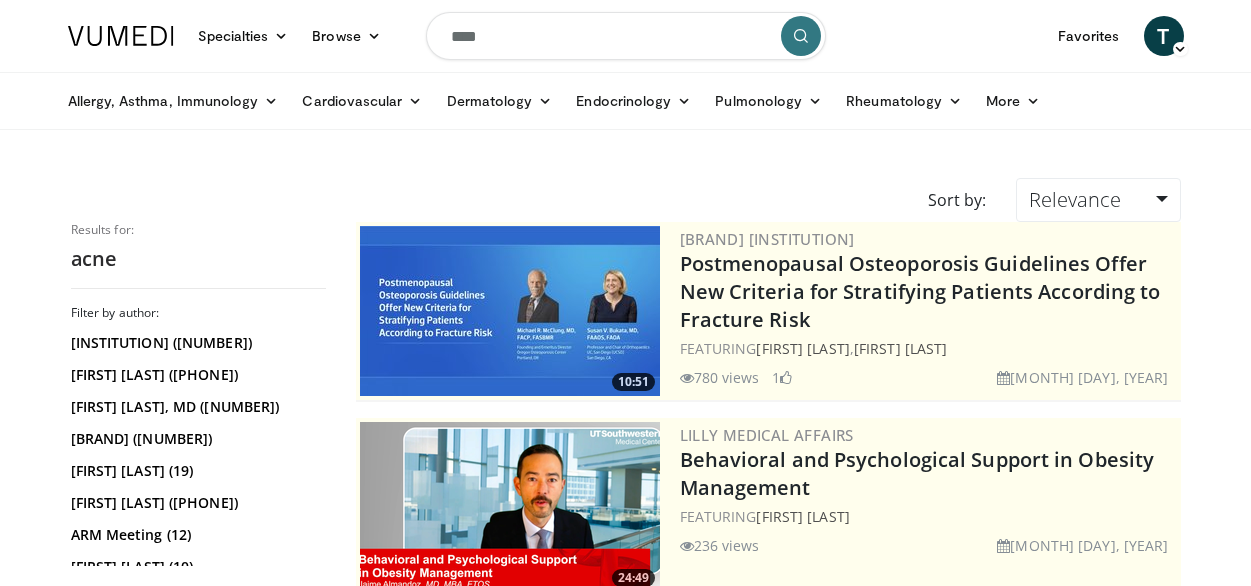 scroll, scrollTop: 0, scrollLeft: 0, axis: both 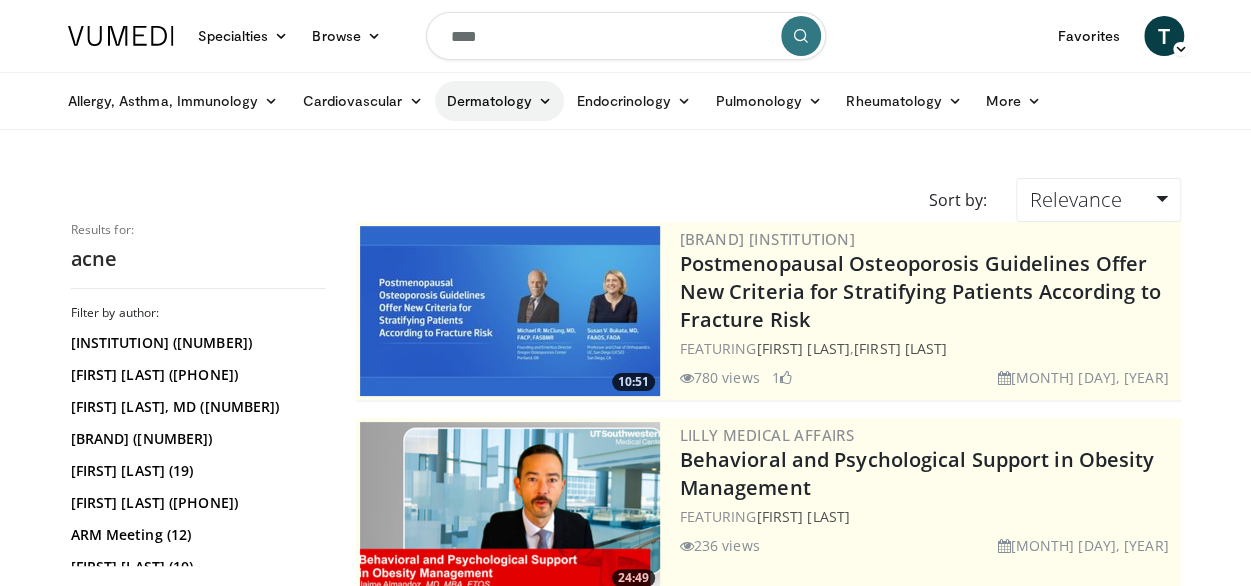 click at bounding box center [545, 101] 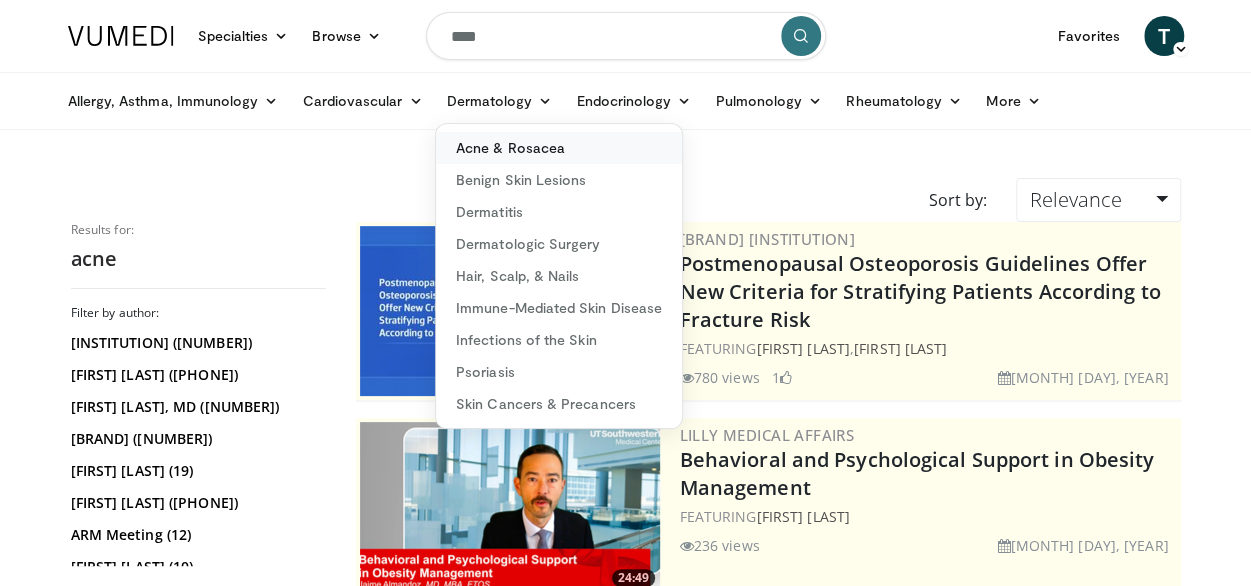 click on "Acne & Rosacea" at bounding box center [559, 148] 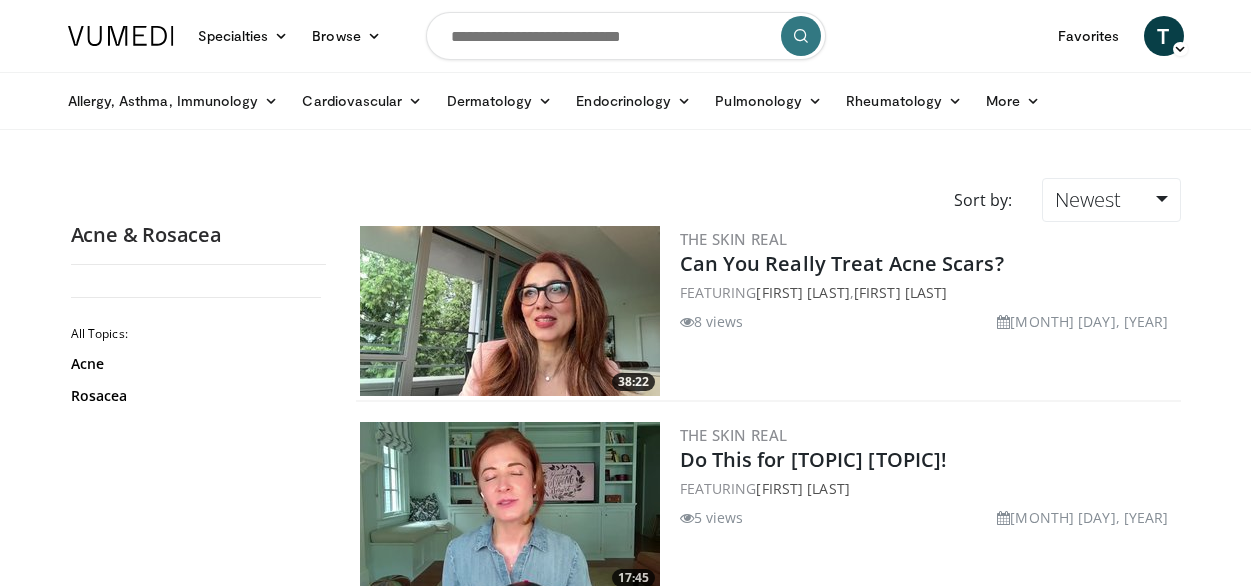 scroll, scrollTop: 0, scrollLeft: 0, axis: both 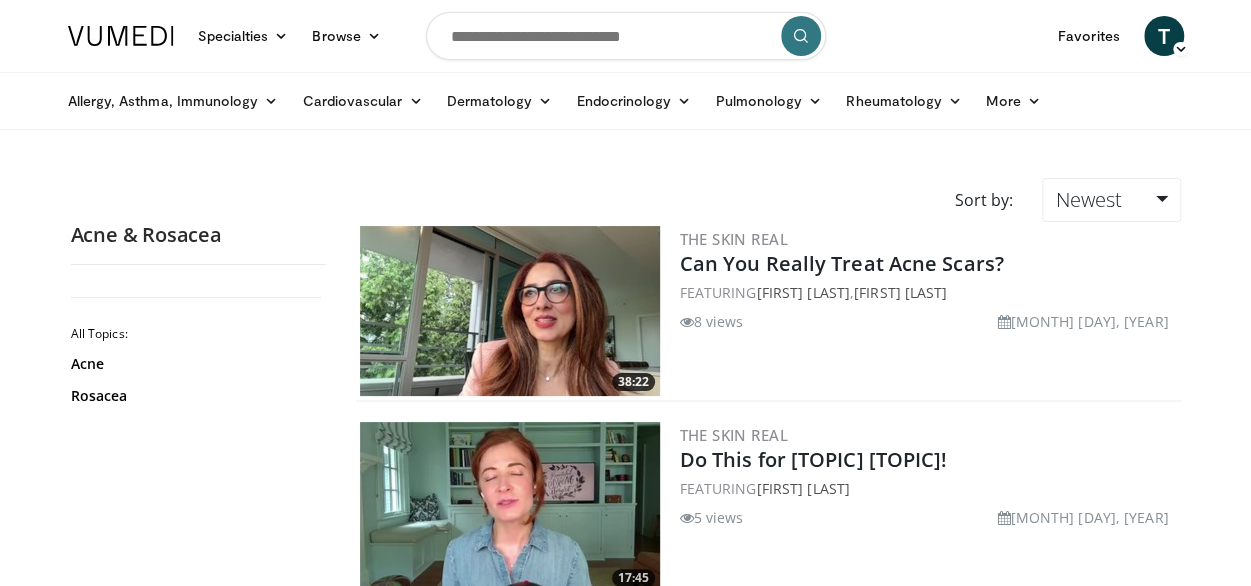 drag, startPoint x: 0, startPoint y: 0, endPoint x: 614, endPoint y: 151, distance: 632.29504 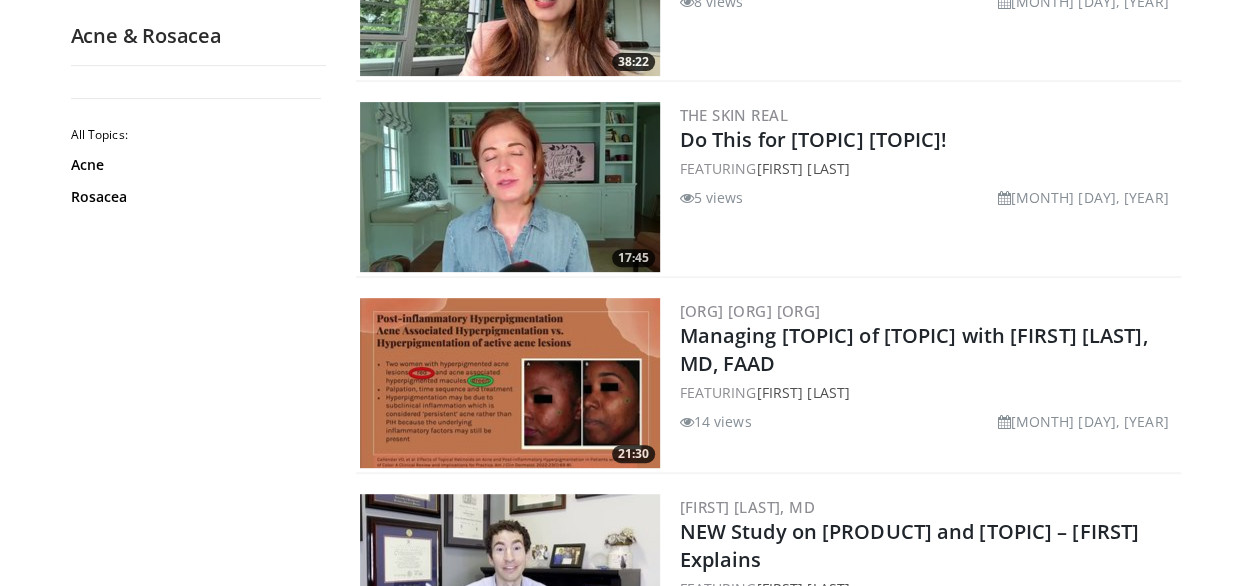 scroll, scrollTop: 360, scrollLeft: 0, axis: vertical 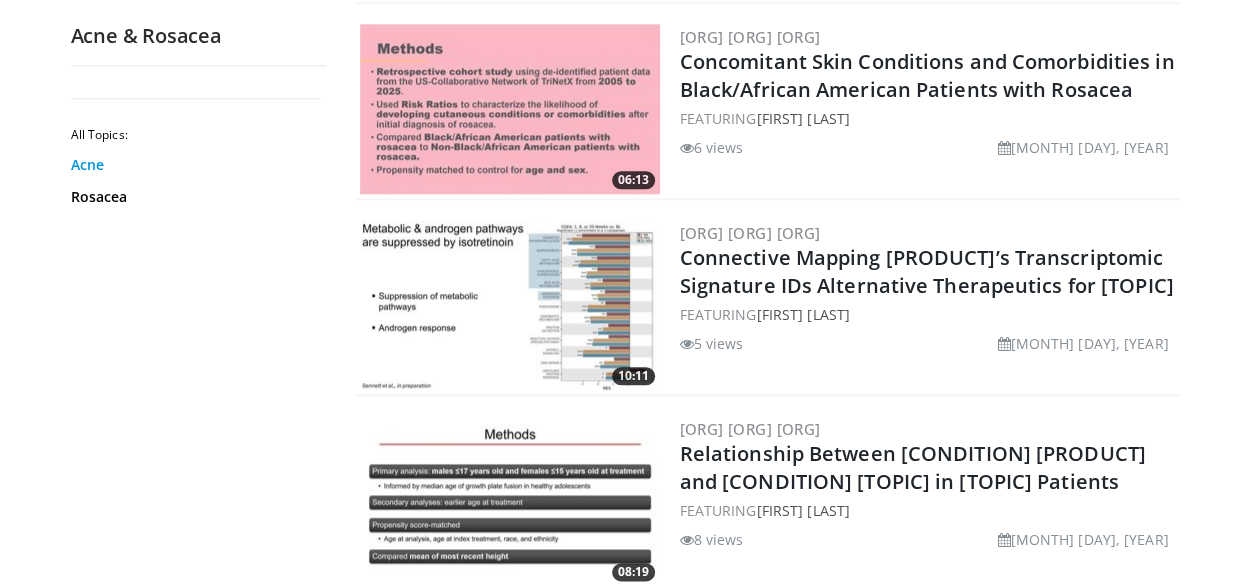 click on "Acne" at bounding box center [193, 165] 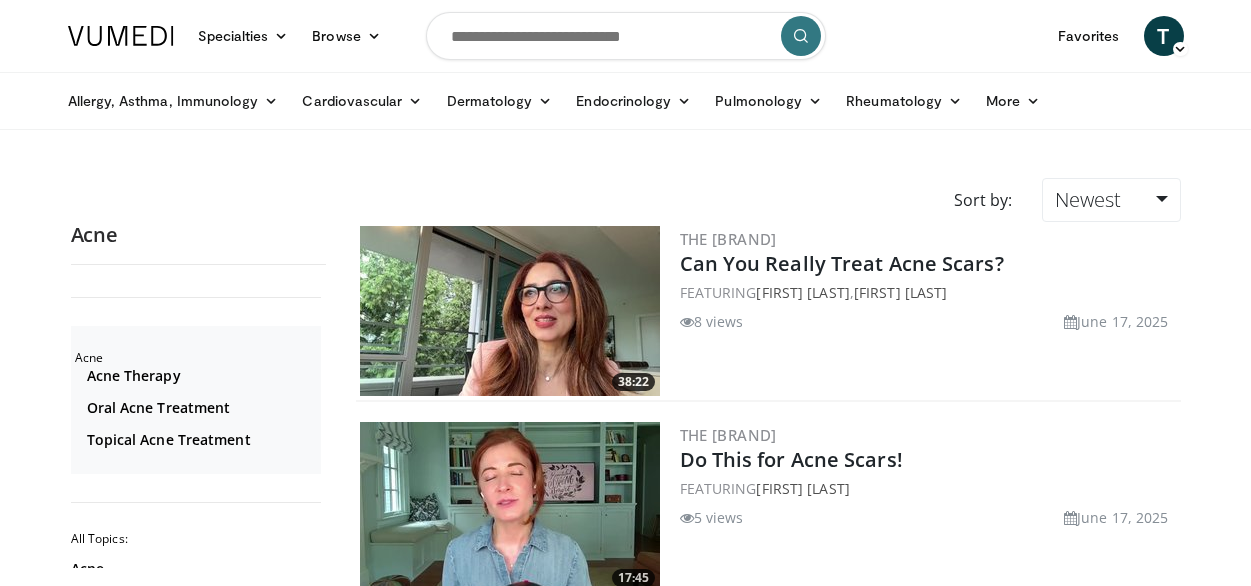 scroll, scrollTop: 0, scrollLeft: 0, axis: both 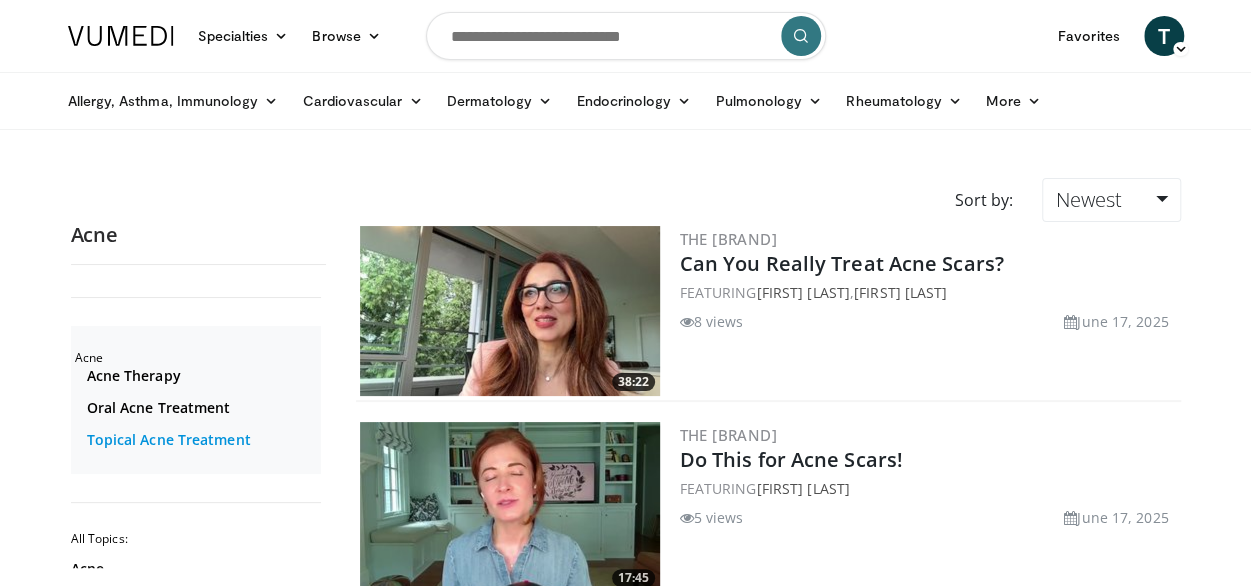 click on "Topical Acne Treatment" at bounding box center (201, 440) 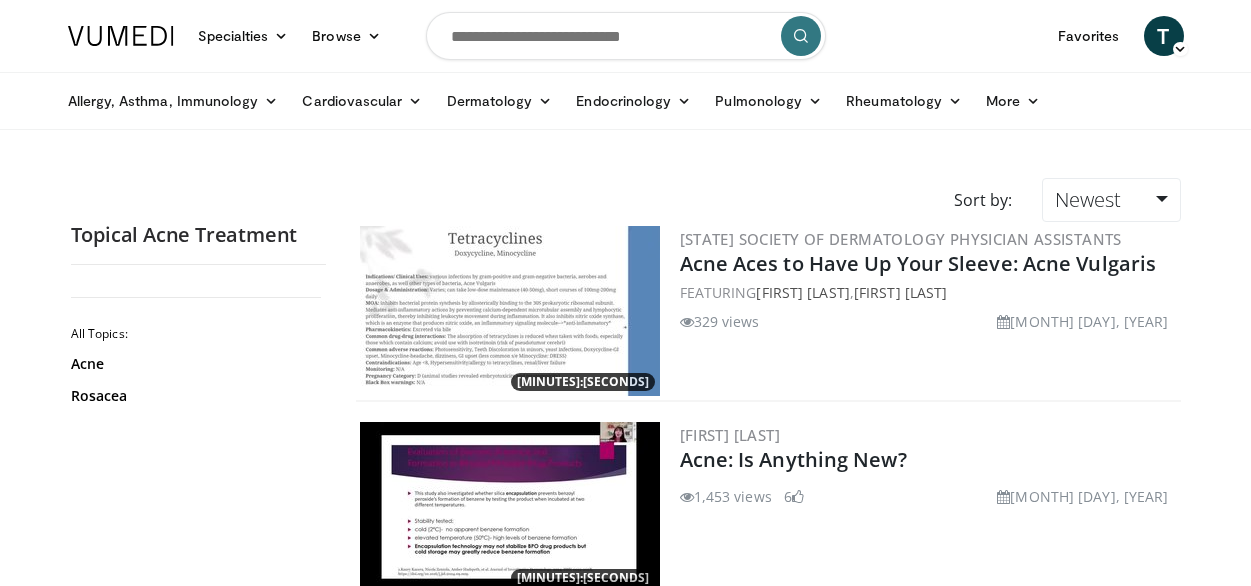 scroll, scrollTop: 0, scrollLeft: 0, axis: both 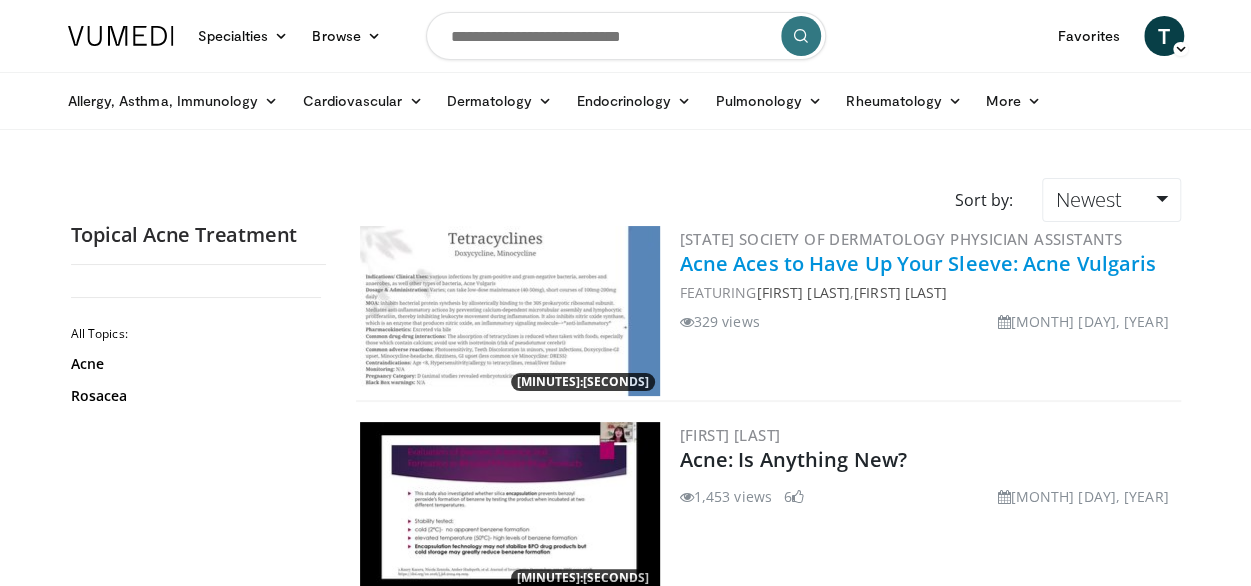 click on "Acne Aces to Have Up Your Sleeve: Acne Vulgaris" at bounding box center (918, 263) 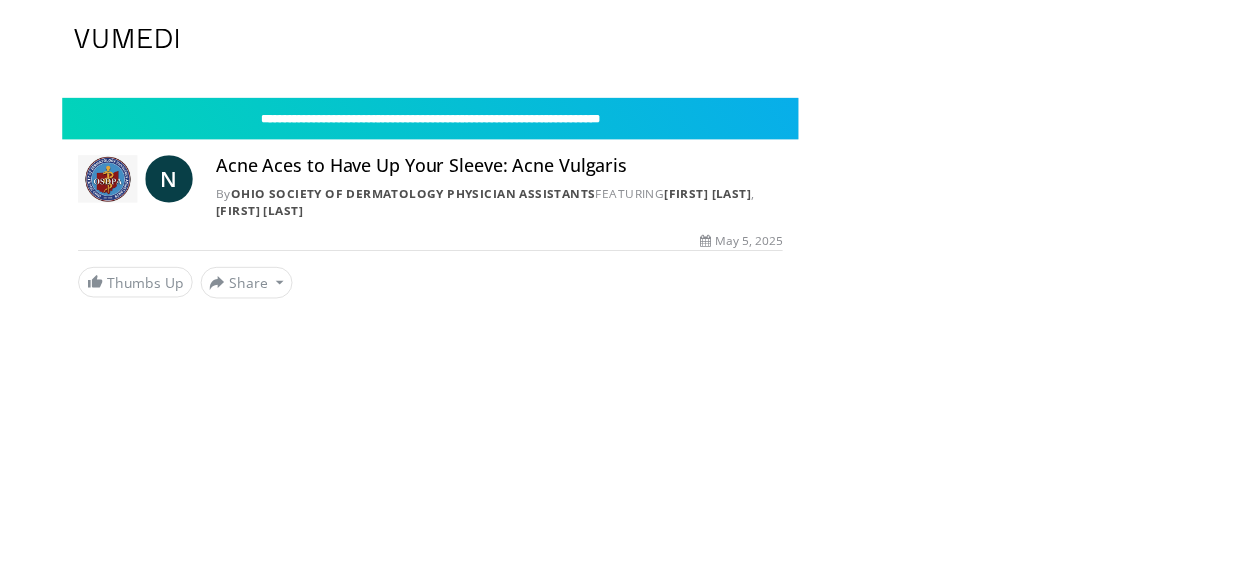 scroll, scrollTop: 0, scrollLeft: 0, axis: both 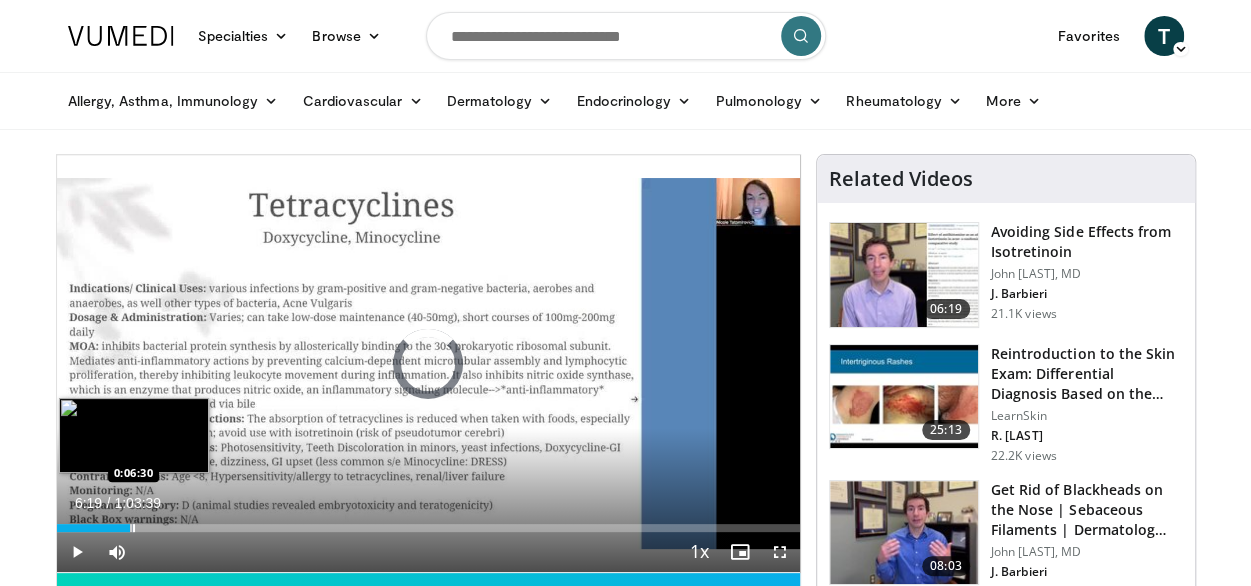 drag, startPoint x: 70, startPoint y: 529, endPoint x: 132, endPoint y: 529, distance: 62 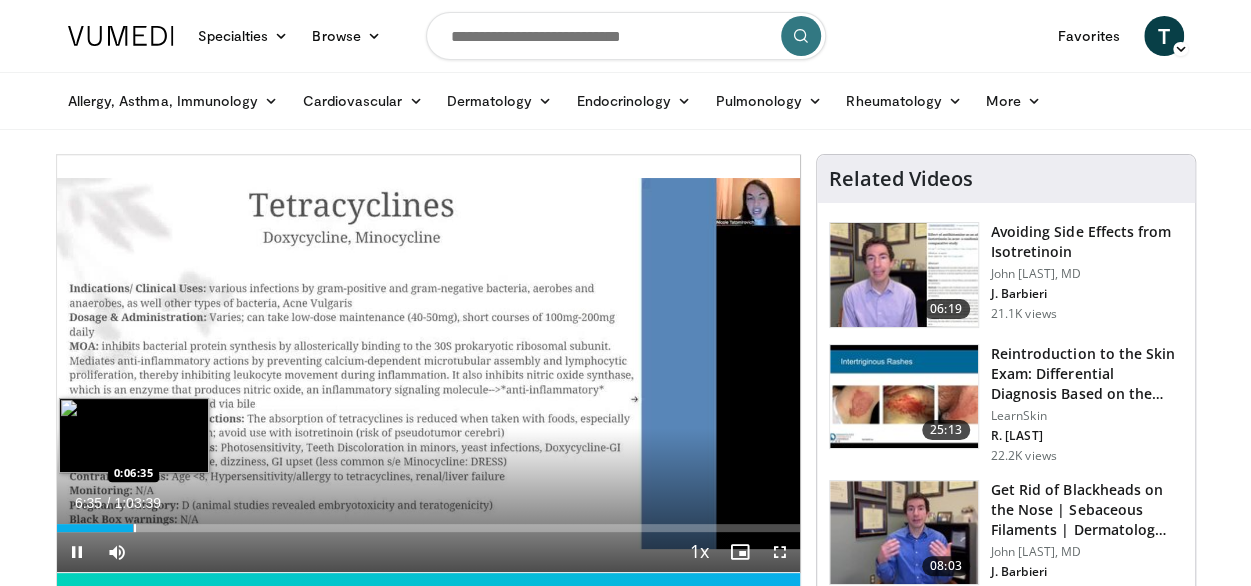 click at bounding box center (135, 528) 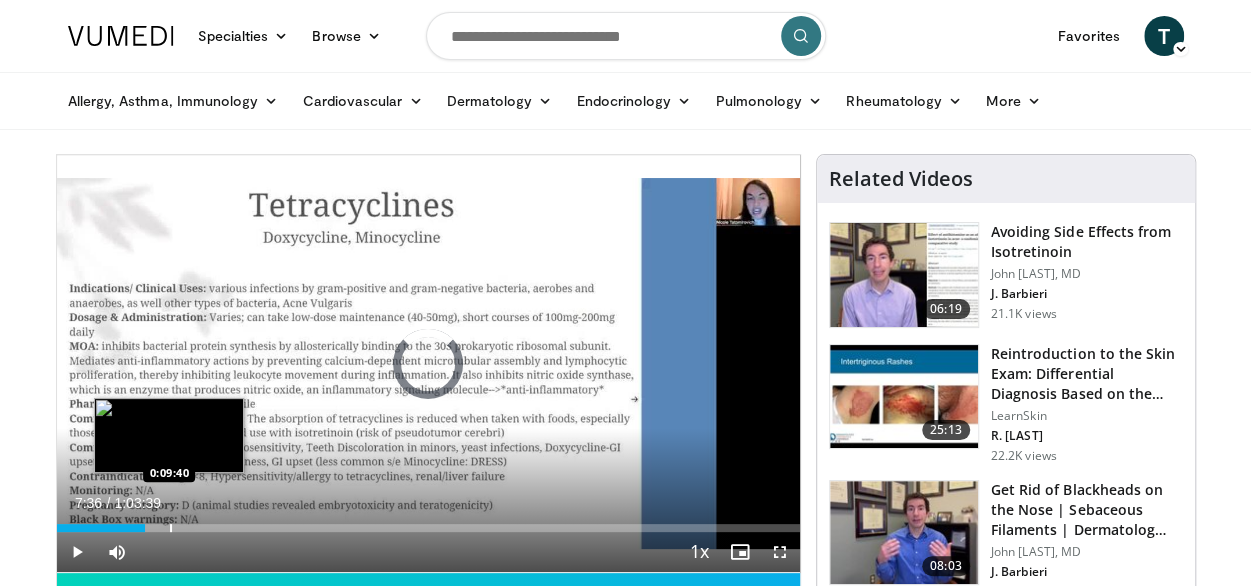 drag, startPoint x: 135, startPoint y: 528, endPoint x: 169, endPoint y: 525, distance: 34.132095 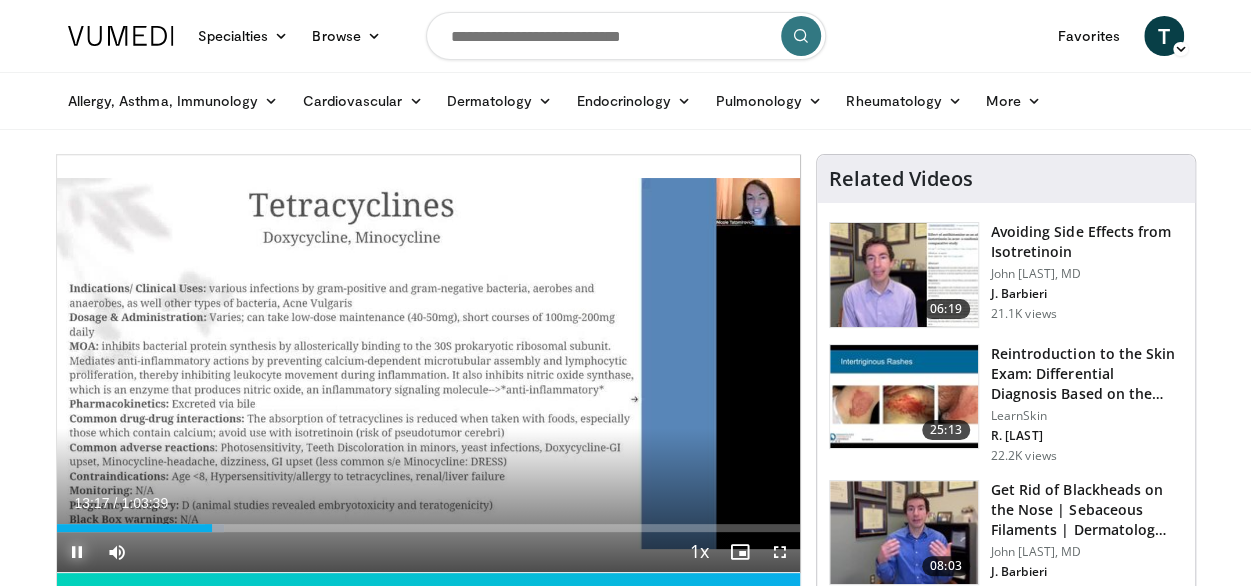 click at bounding box center (77, 552) 